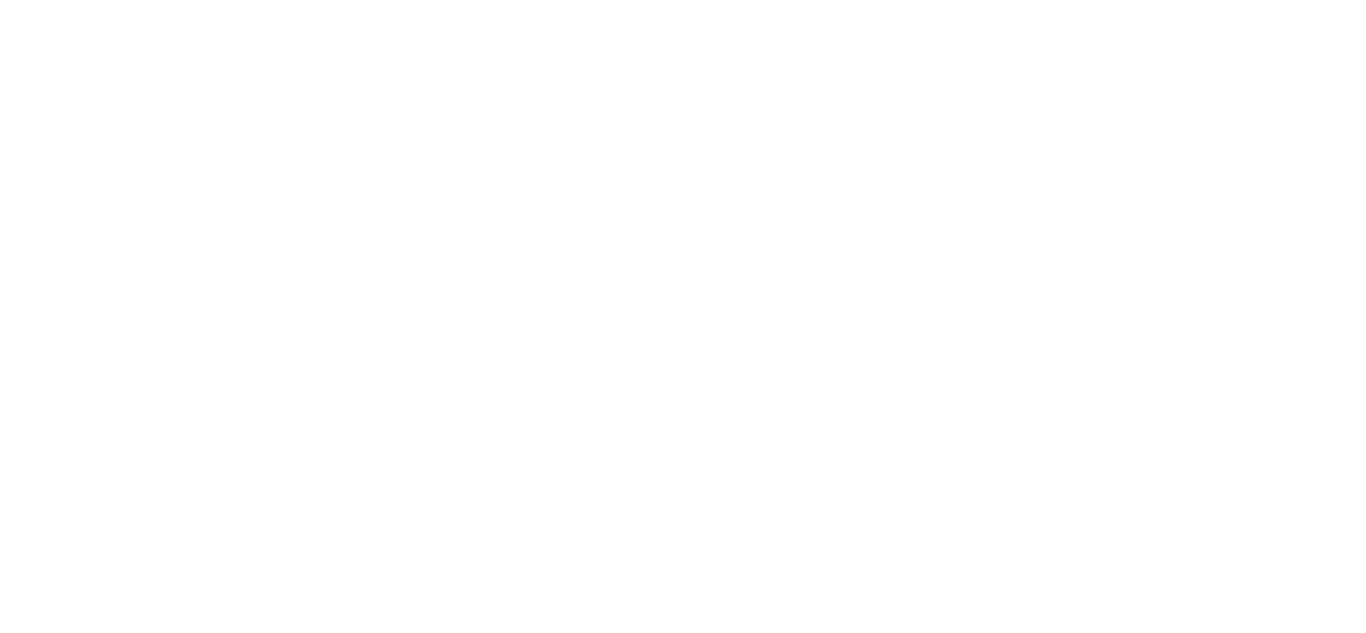 scroll, scrollTop: 0, scrollLeft: 0, axis: both 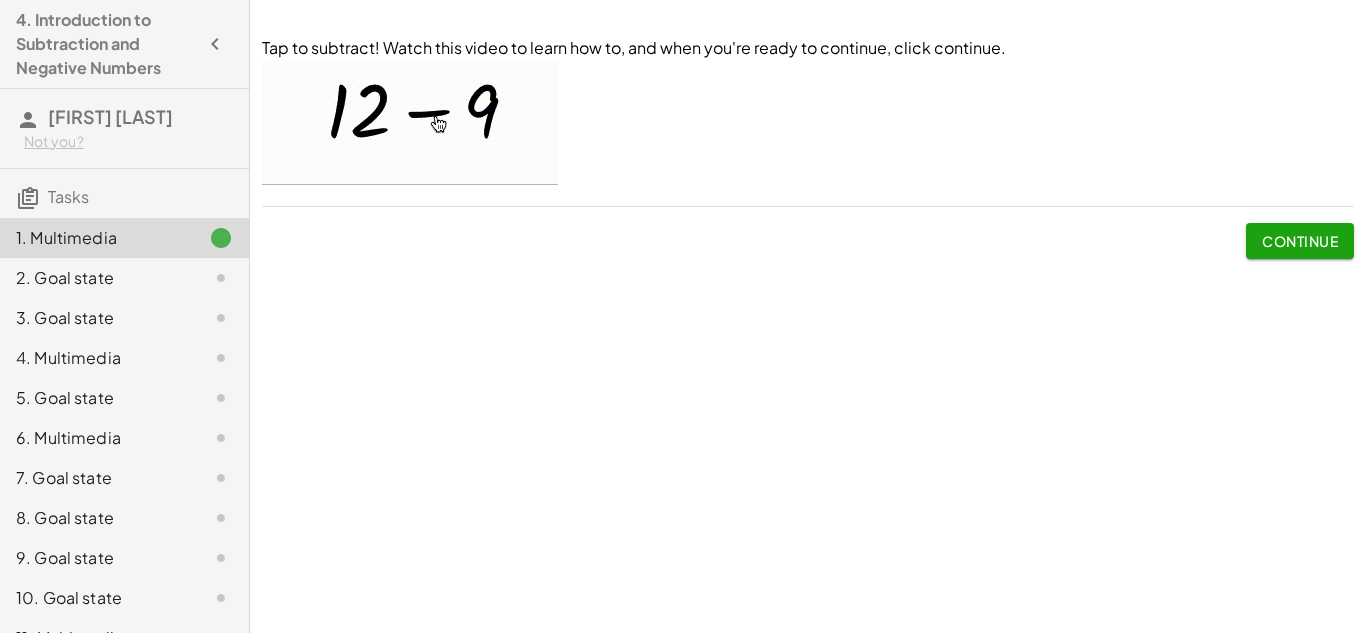 click on "Continue" at bounding box center [1300, 241] 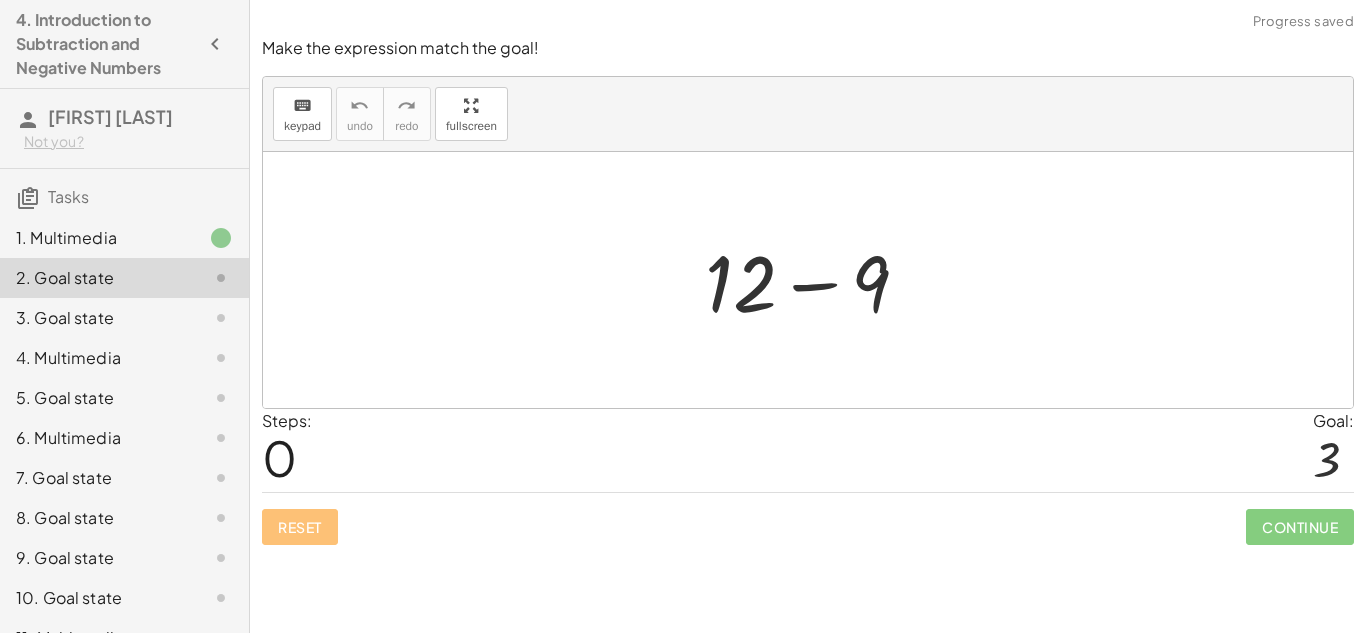 click at bounding box center [815, 280] 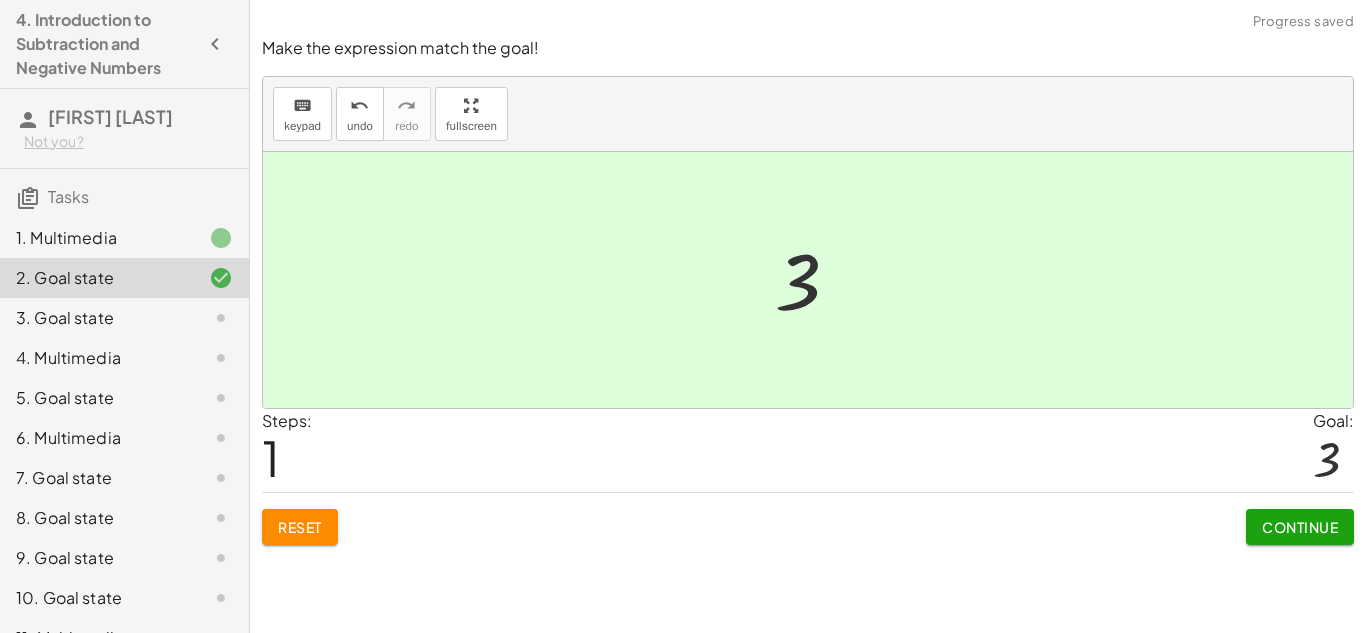 click on "Continue" at bounding box center [1300, 527] 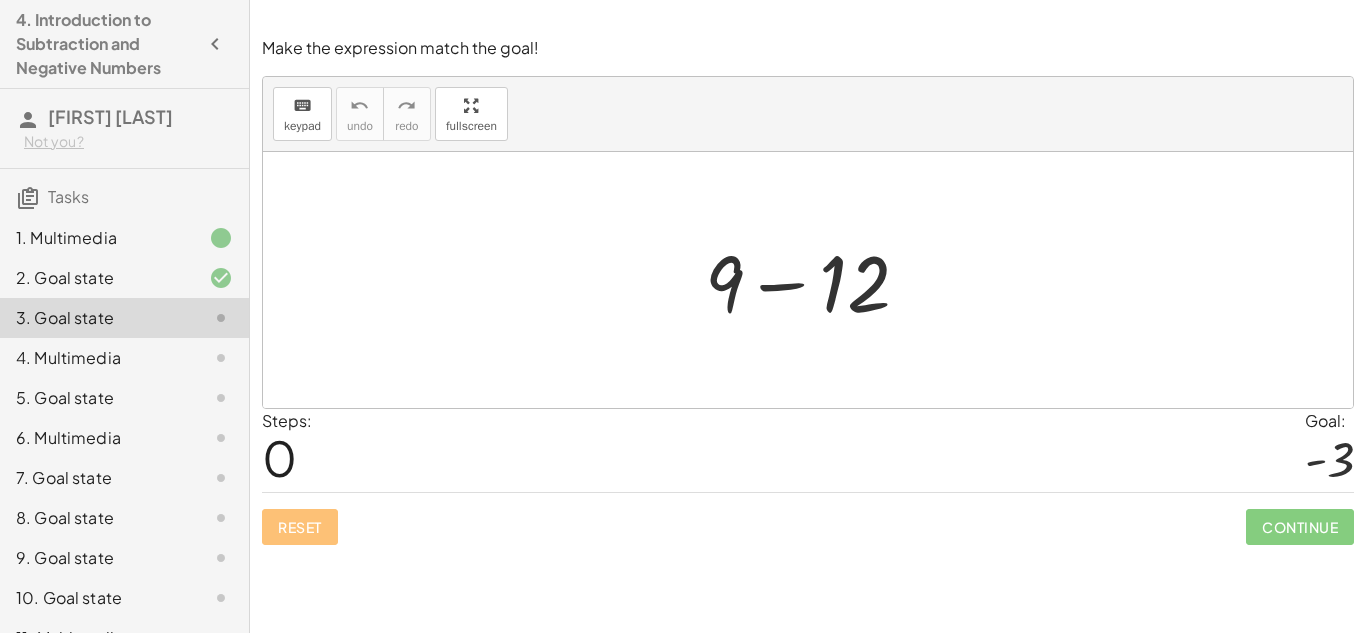 click at bounding box center [815, 280] 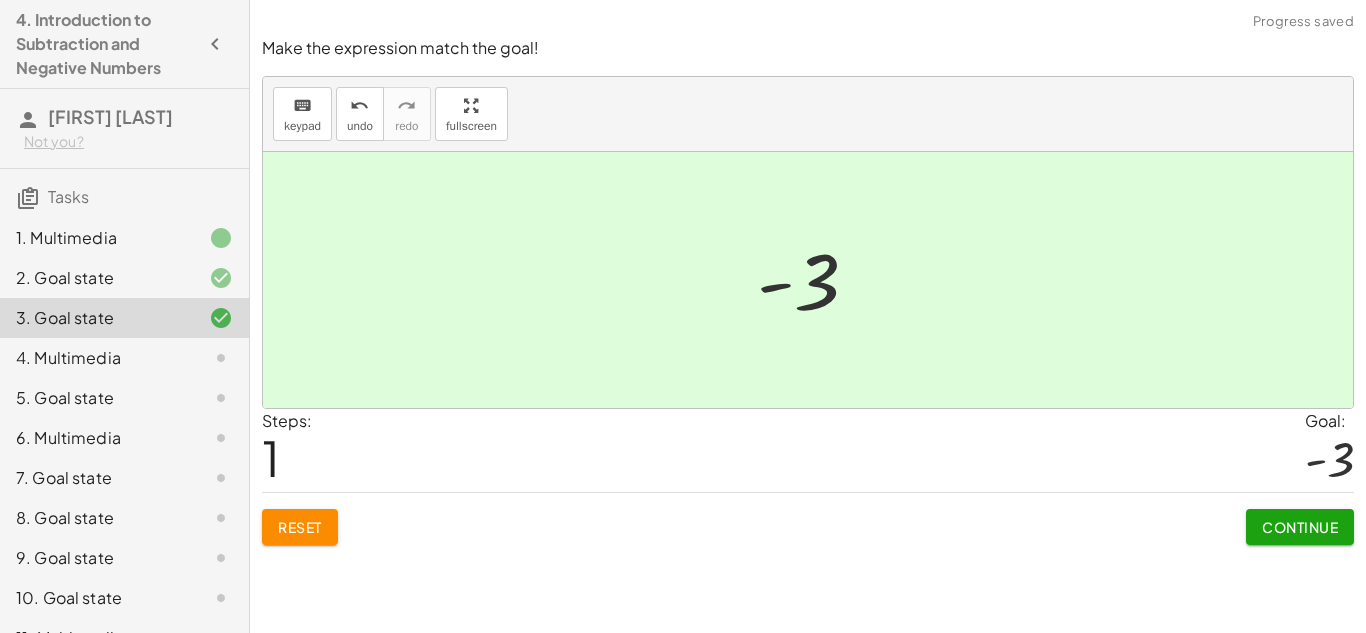 click on "Continue" at bounding box center (1300, 527) 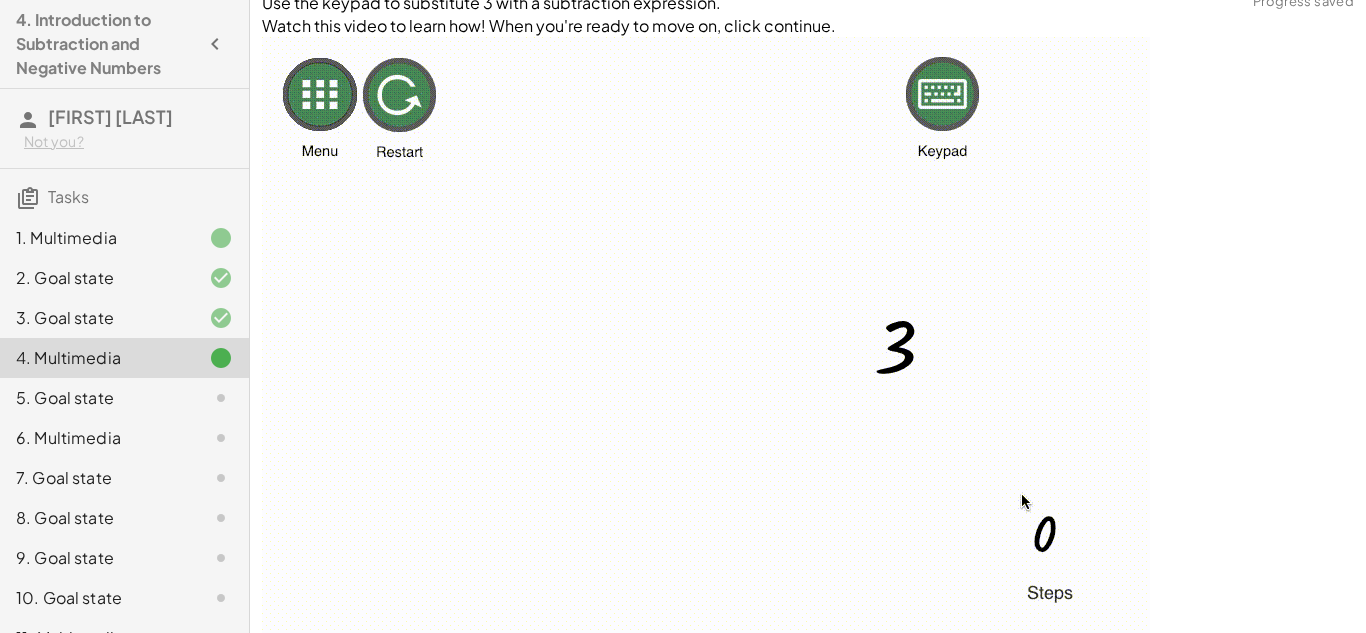 scroll, scrollTop: 177, scrollLeft: 0, axis: vertical 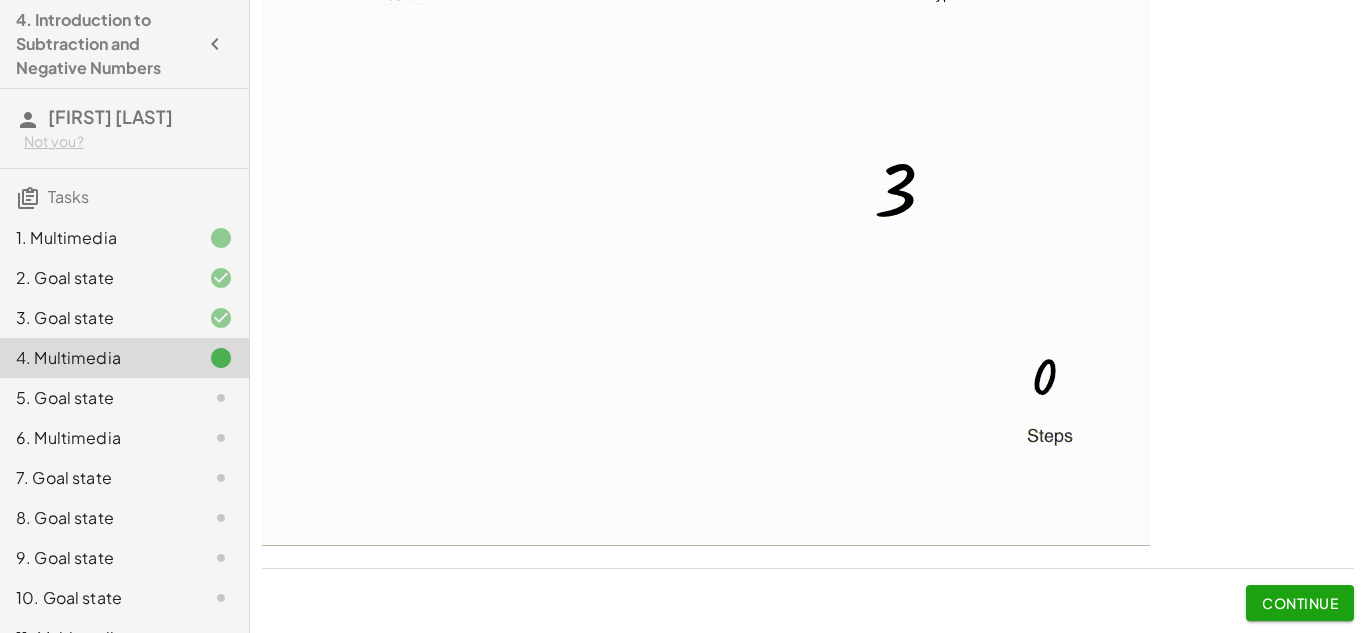 click on "Continue" at bounding box center [1300, 603] 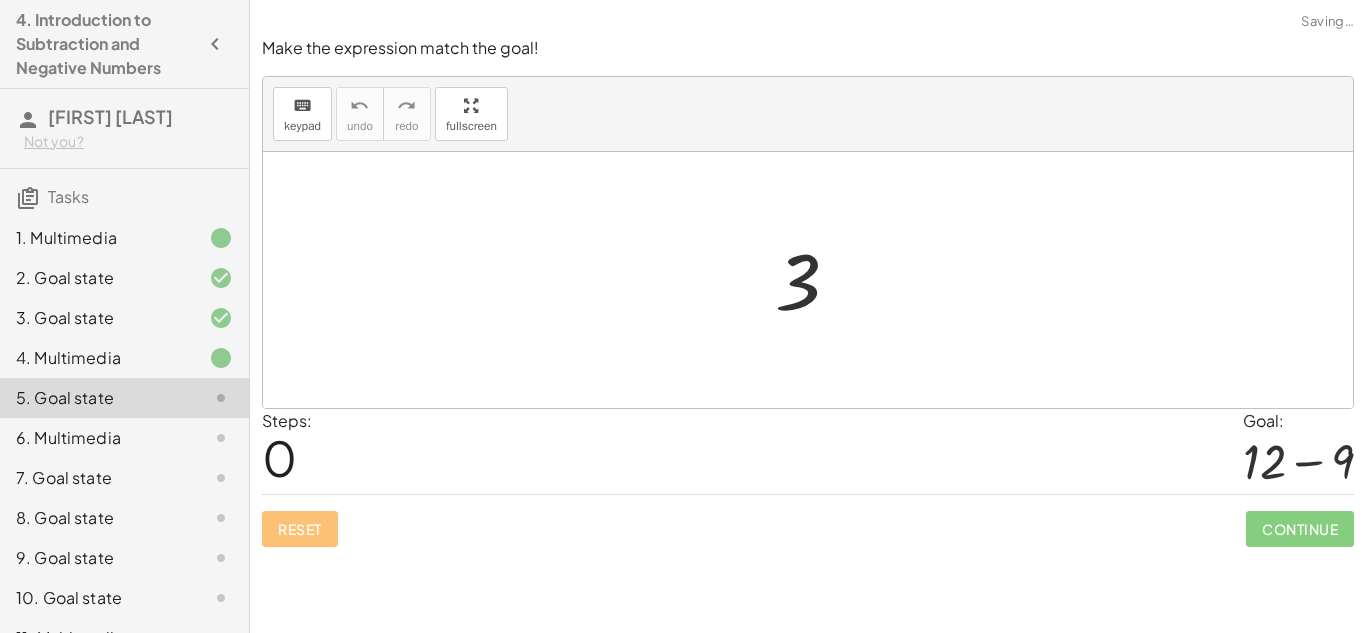 scroll, scrollTop: 0, scrollLeft: 0, axis: both 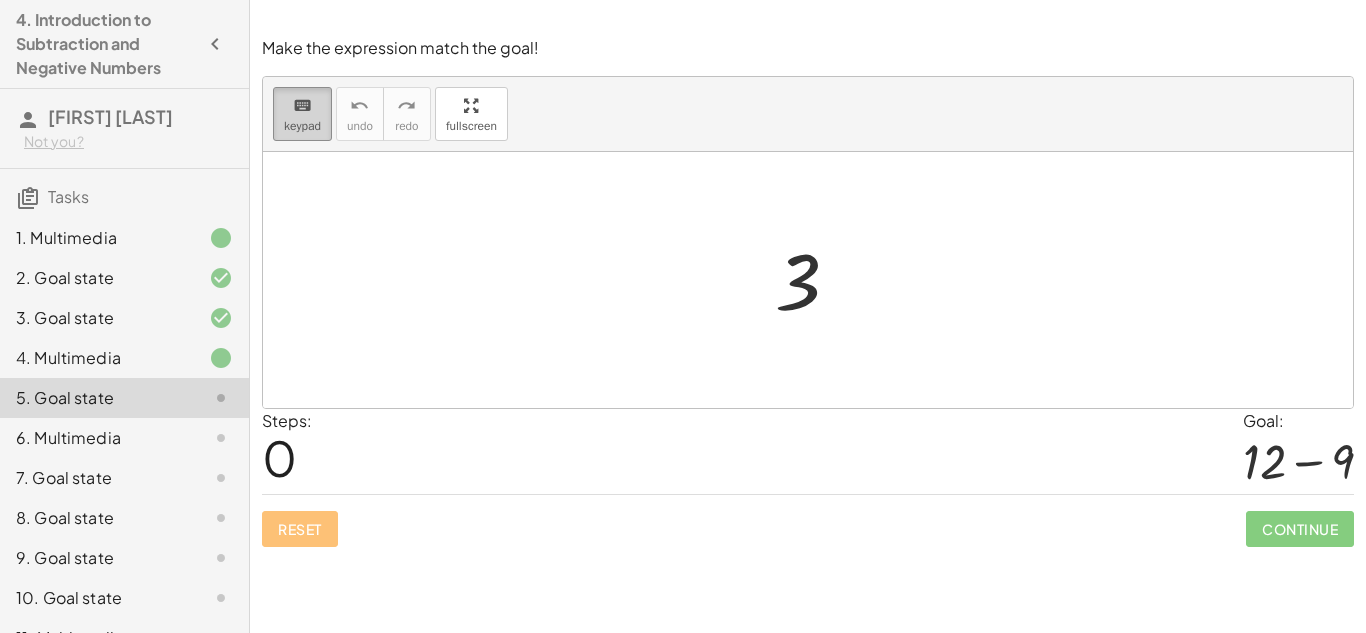 click on "keyboard" at bounding box center [302, 105] 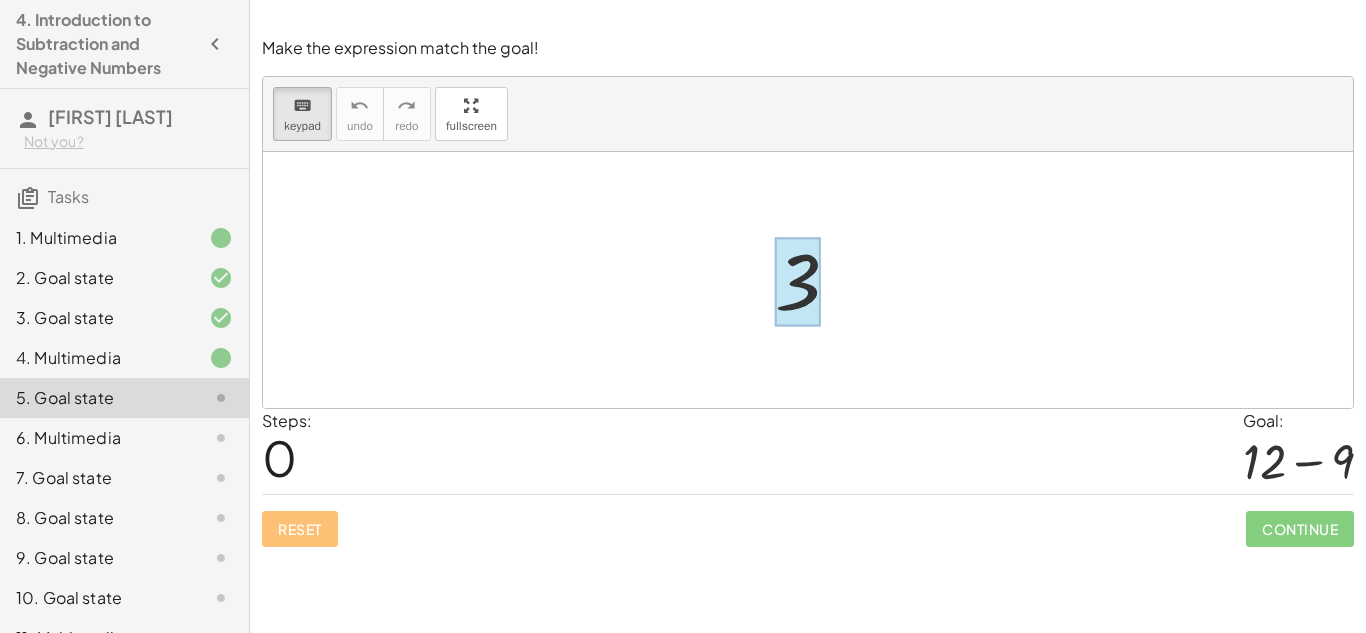 click at bounding box center [798, 282] 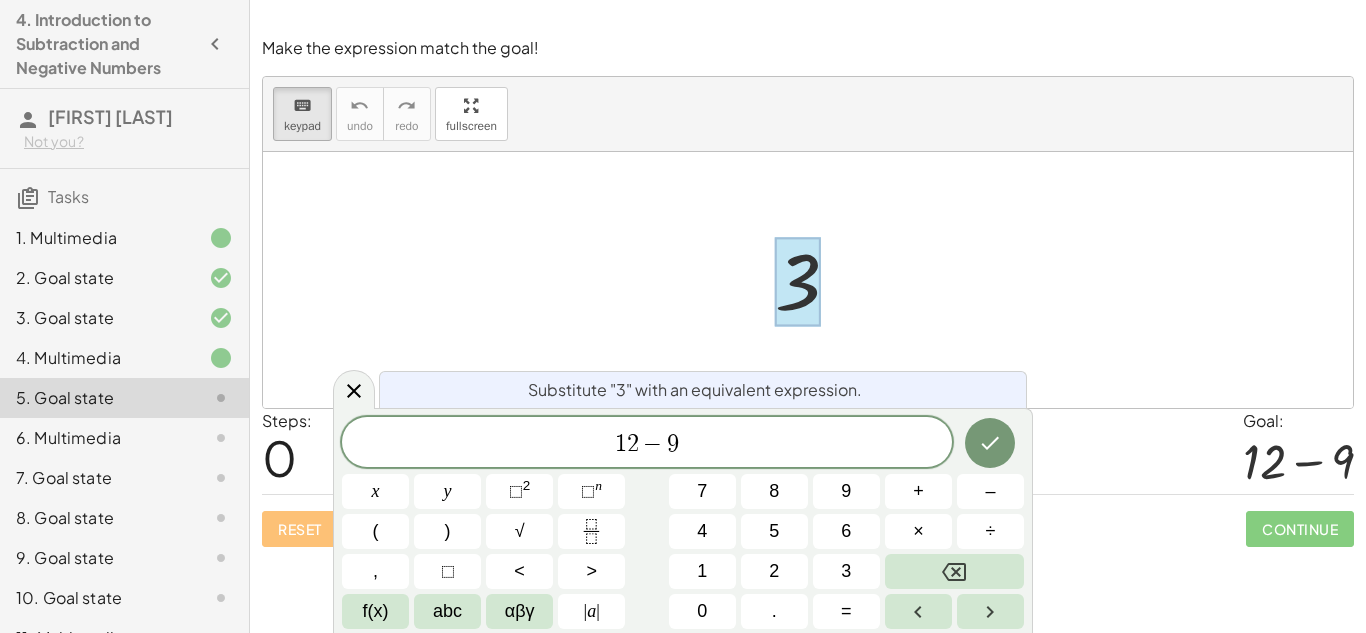scroll, scrollTop: 6, scrollLeft: 0, axis: vertical 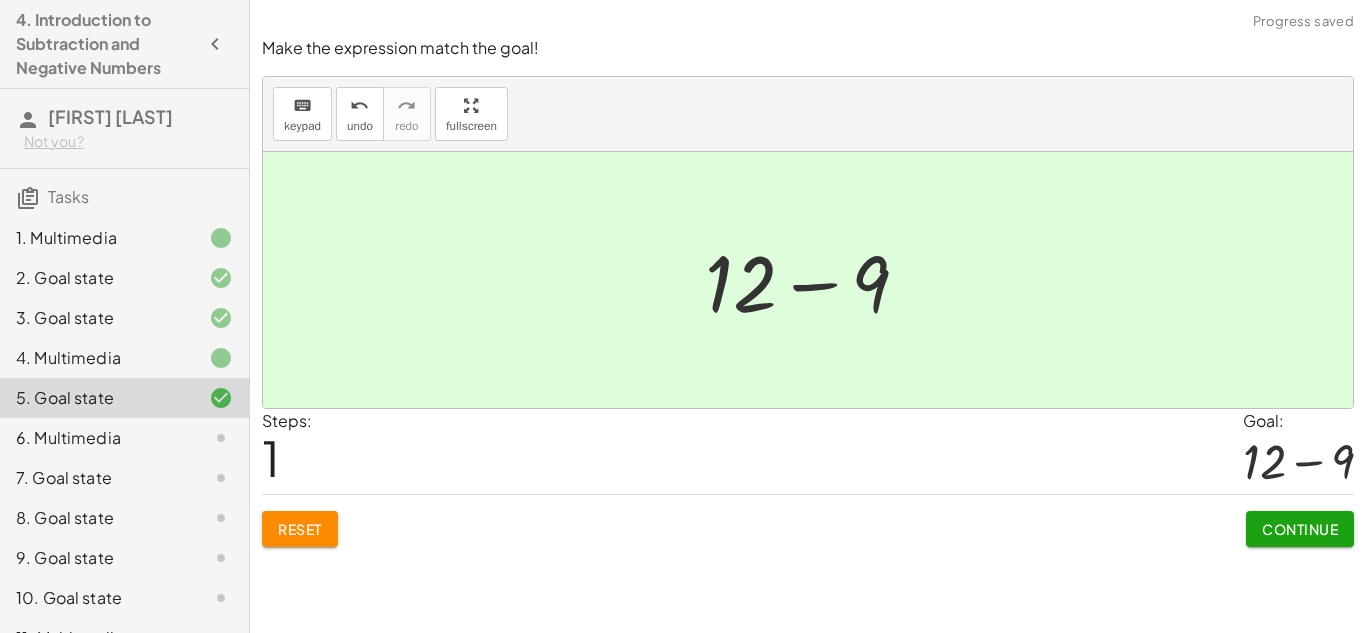 click on "Continue" 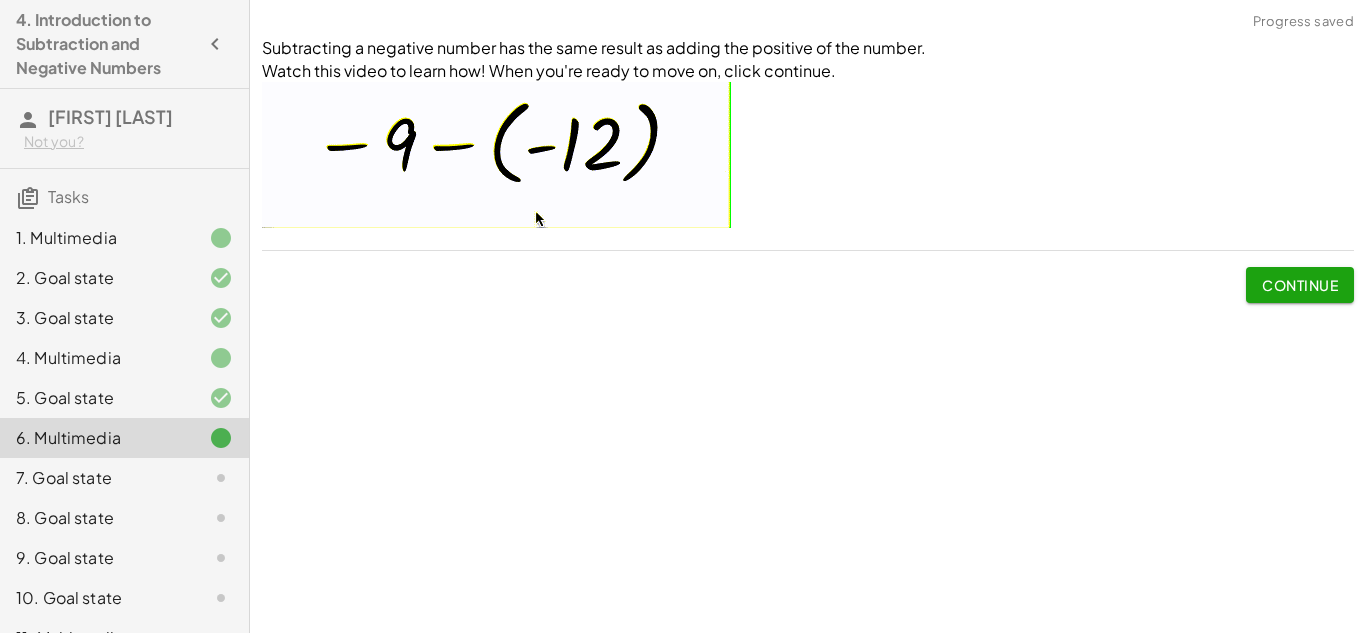 click on "Continue" 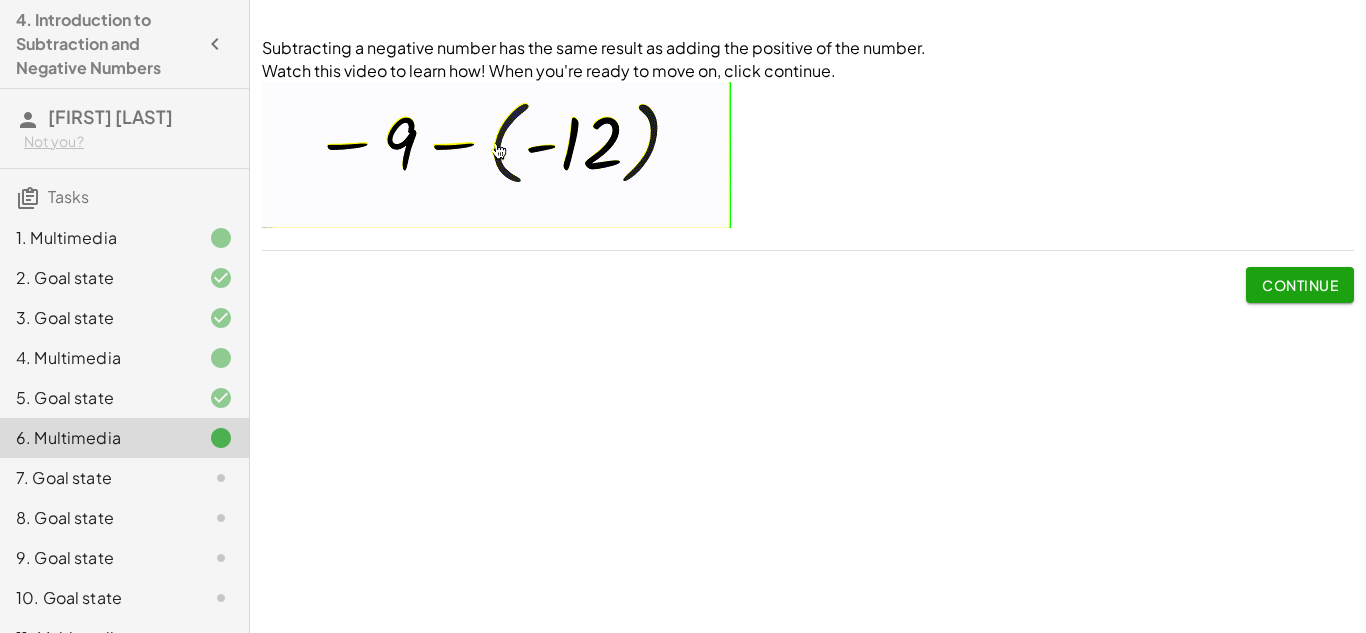 click on "Continue" 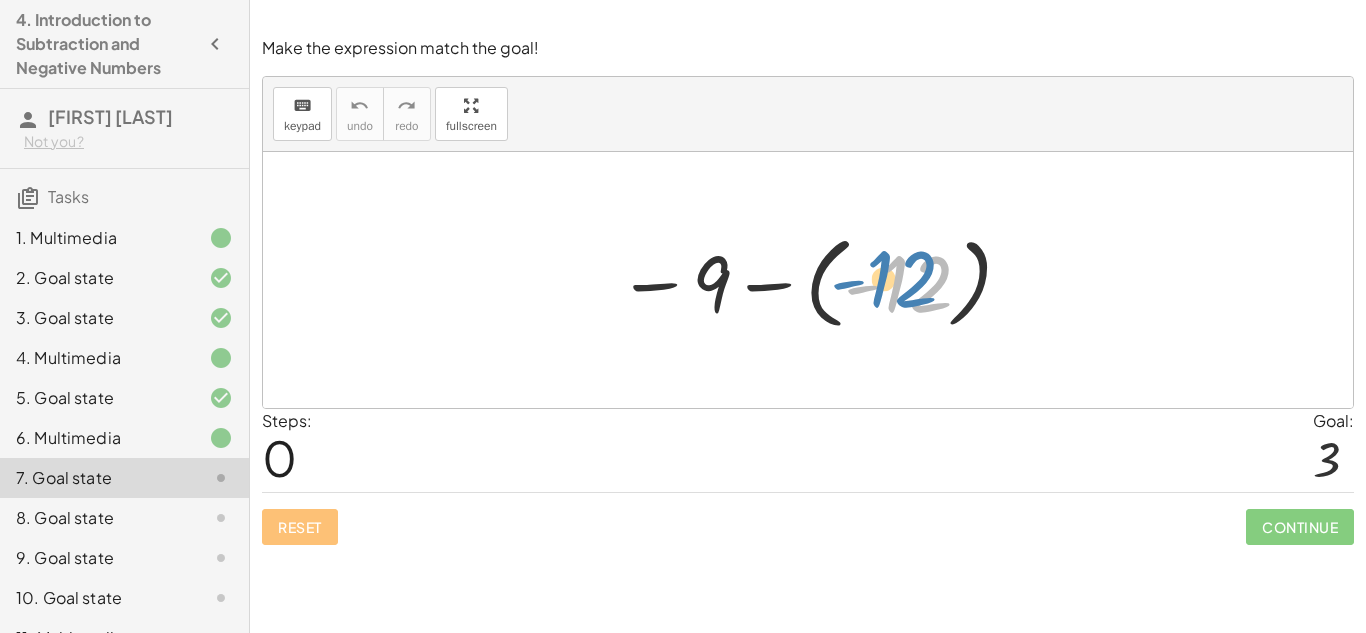 drag, startPoint x: 905, startPoint y: 273, endPoint x: 891, endPoint y: 268, distance: 14.866069 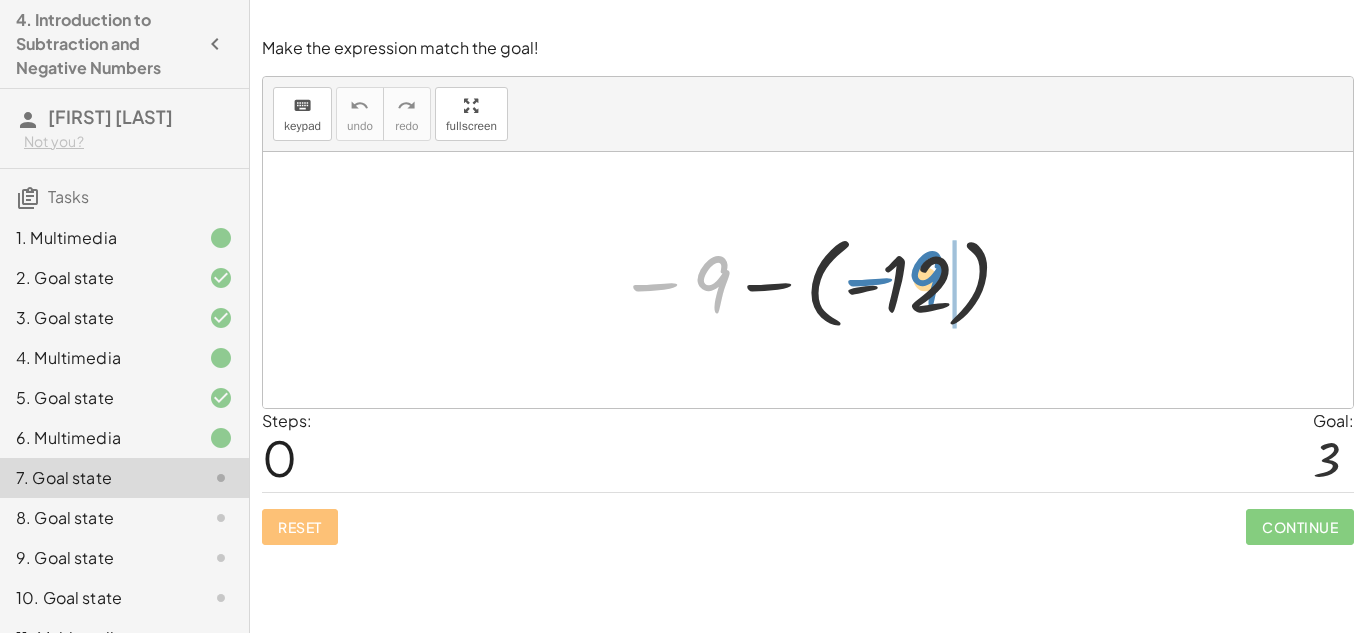 drag, startPoint x: 723, startPoint y: 280, endPoint x: 946, endPoint y: 273, distance: 223.10983 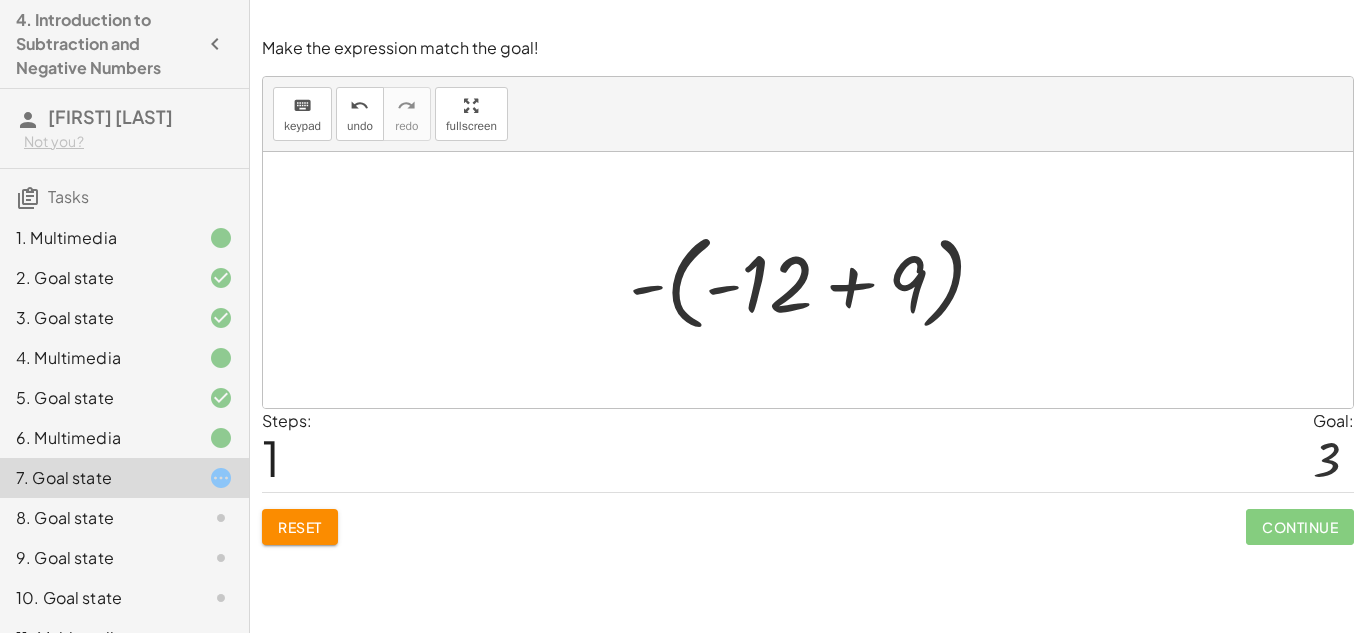 click at bounding box center (815, 280) 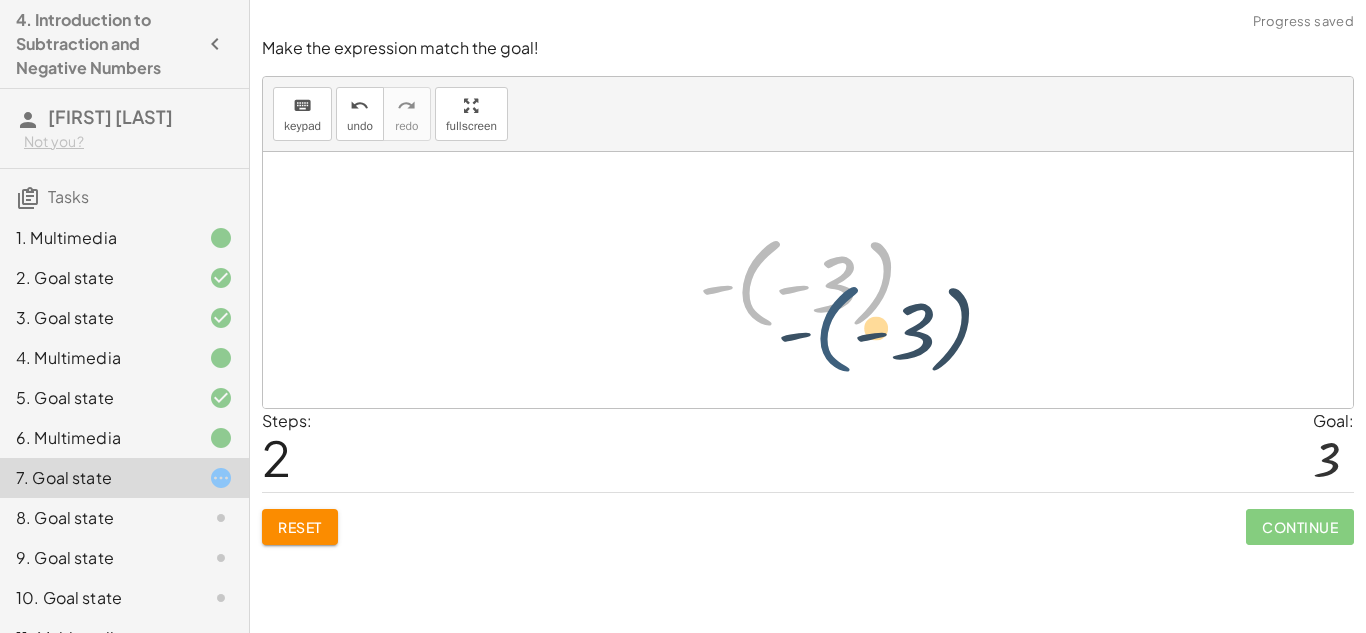 drag, startPoint x: 744, startPoint y: 290, endPoint x: 825, endPoint y: 337, distance: 93.64828 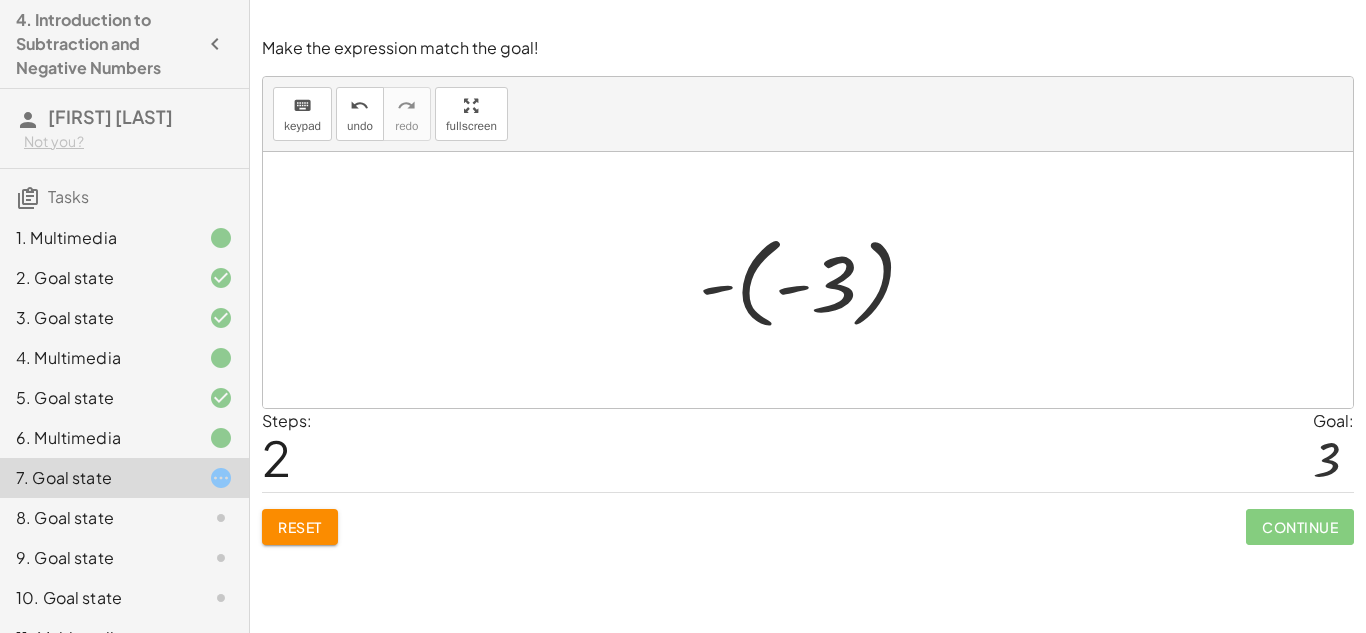 click on "Reset" at bounding box center [300, 527] 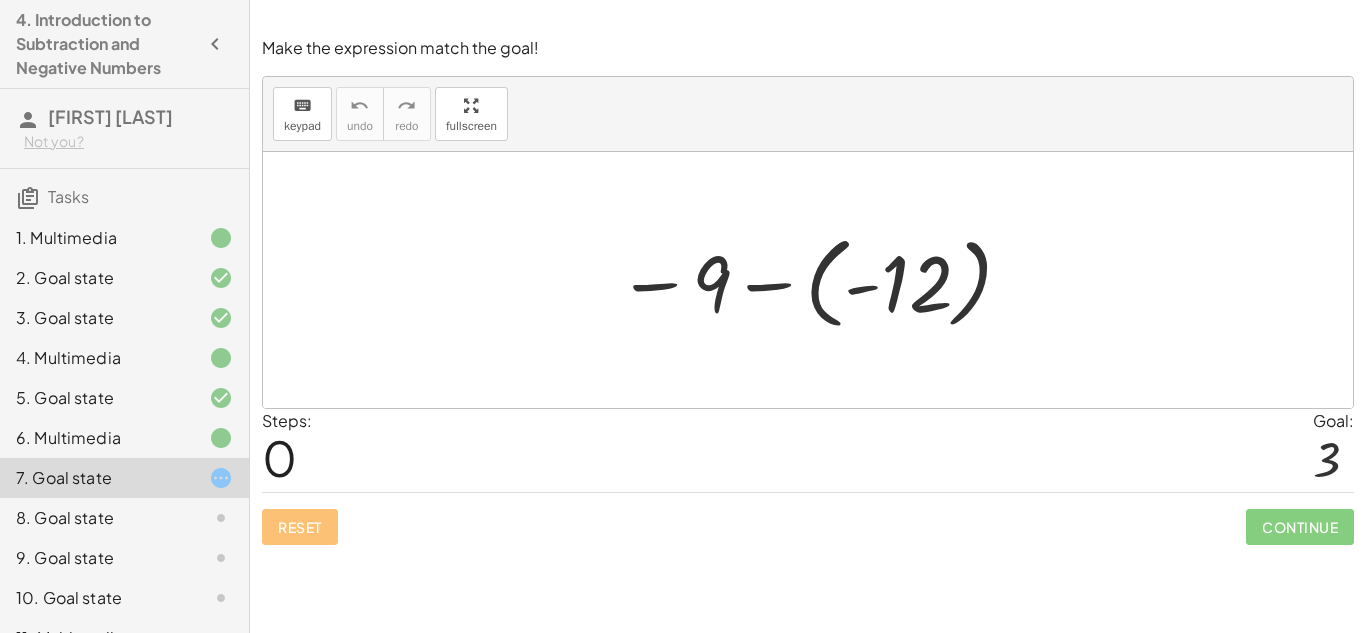click at bounding box center (815, 280) 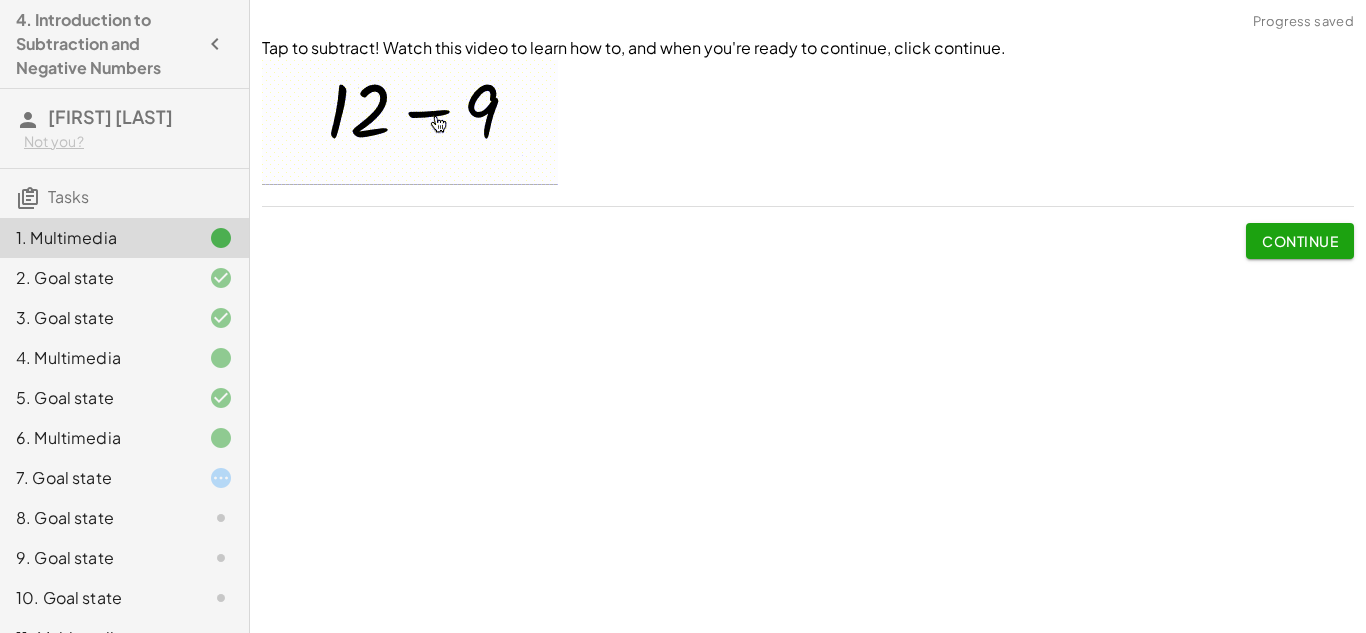click on "7. Goal state" 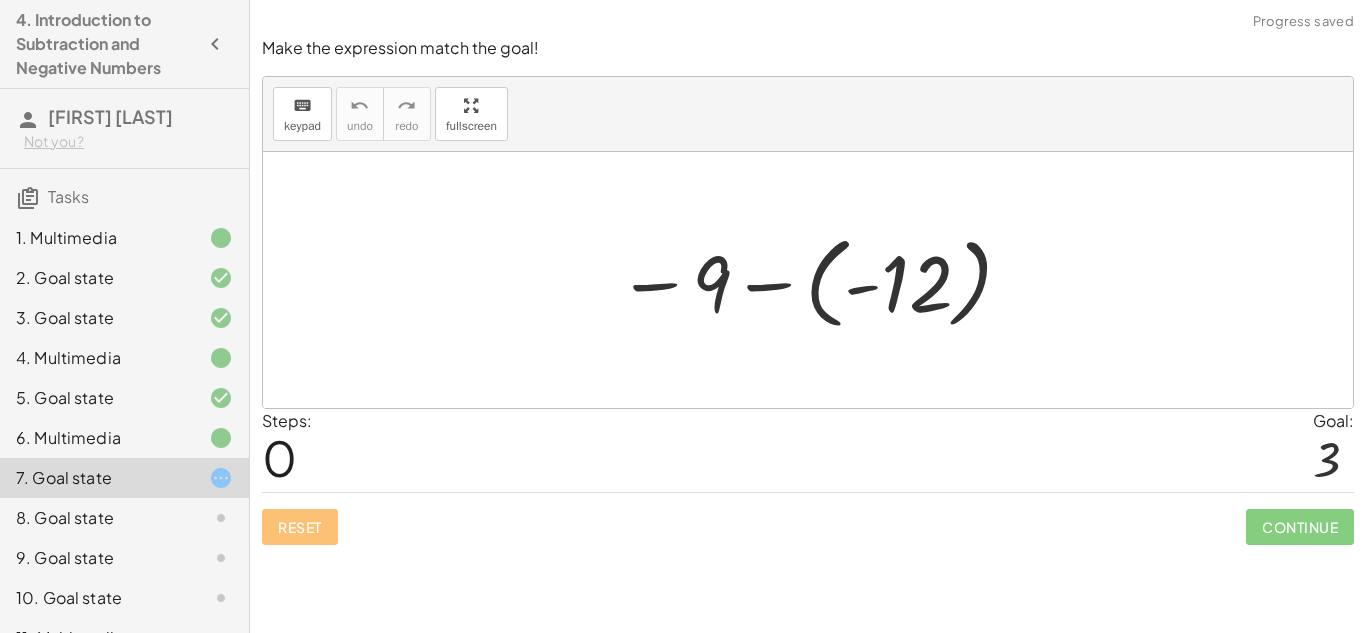 click at bounding box center [815, 280] 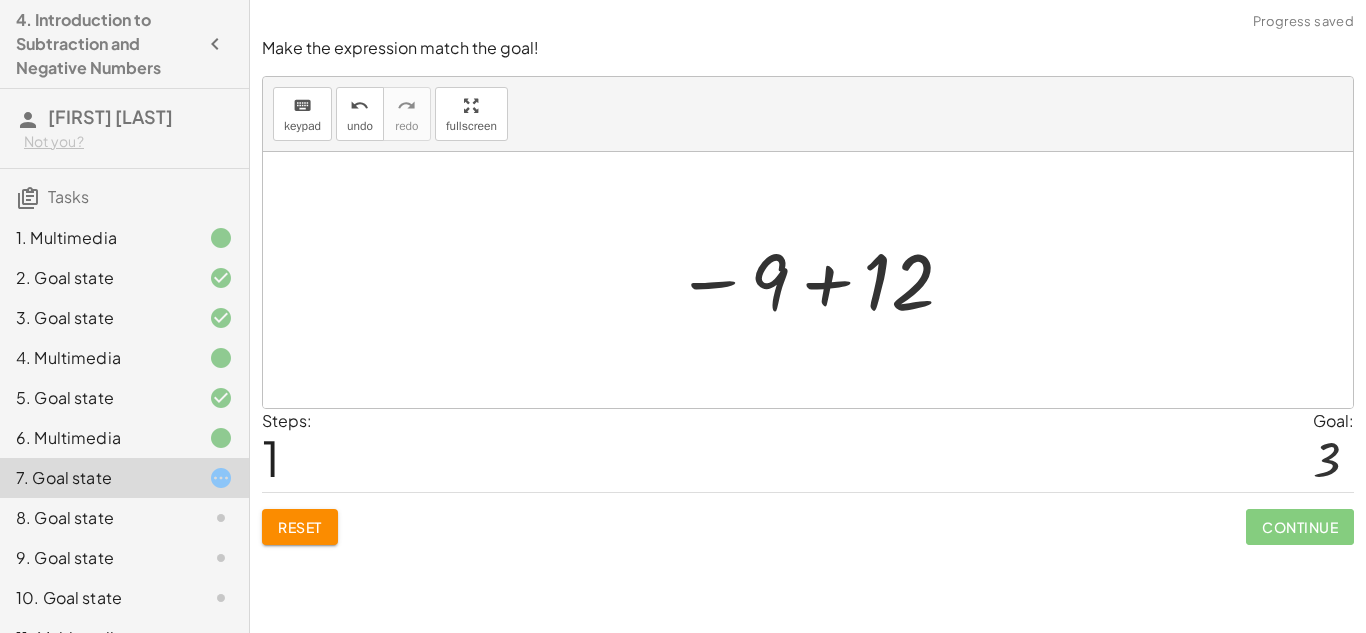 click at bounding box center [816, 280] 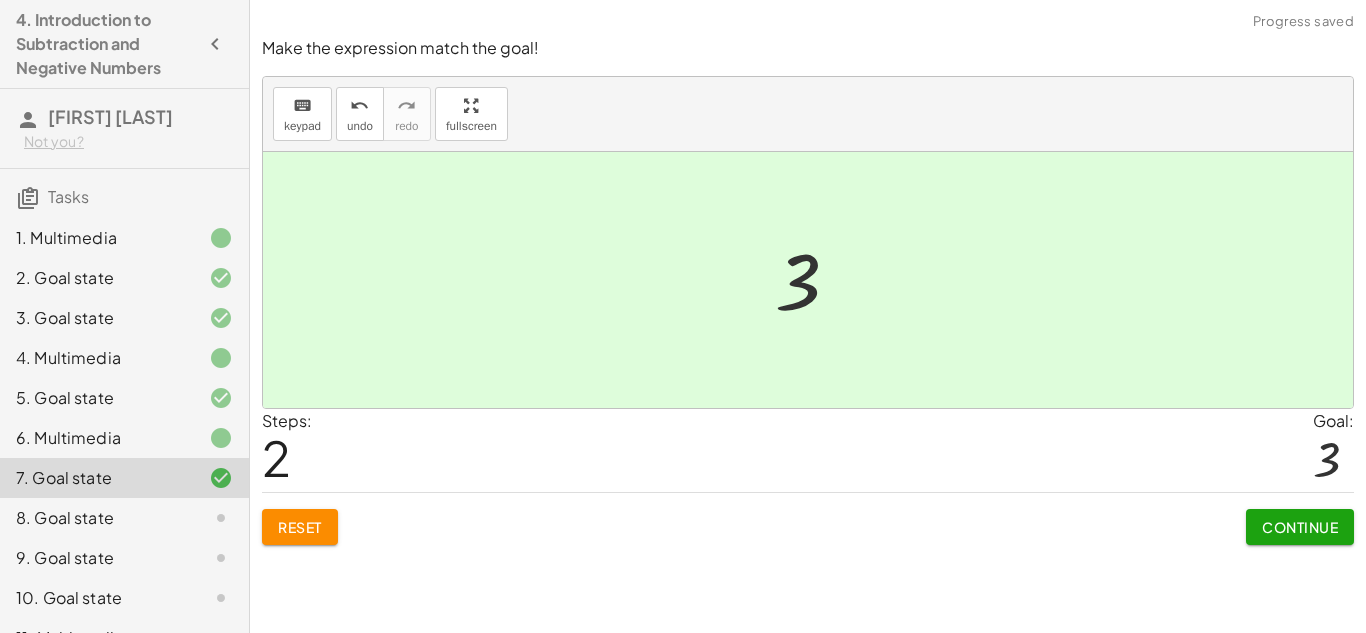 click on "Continue" 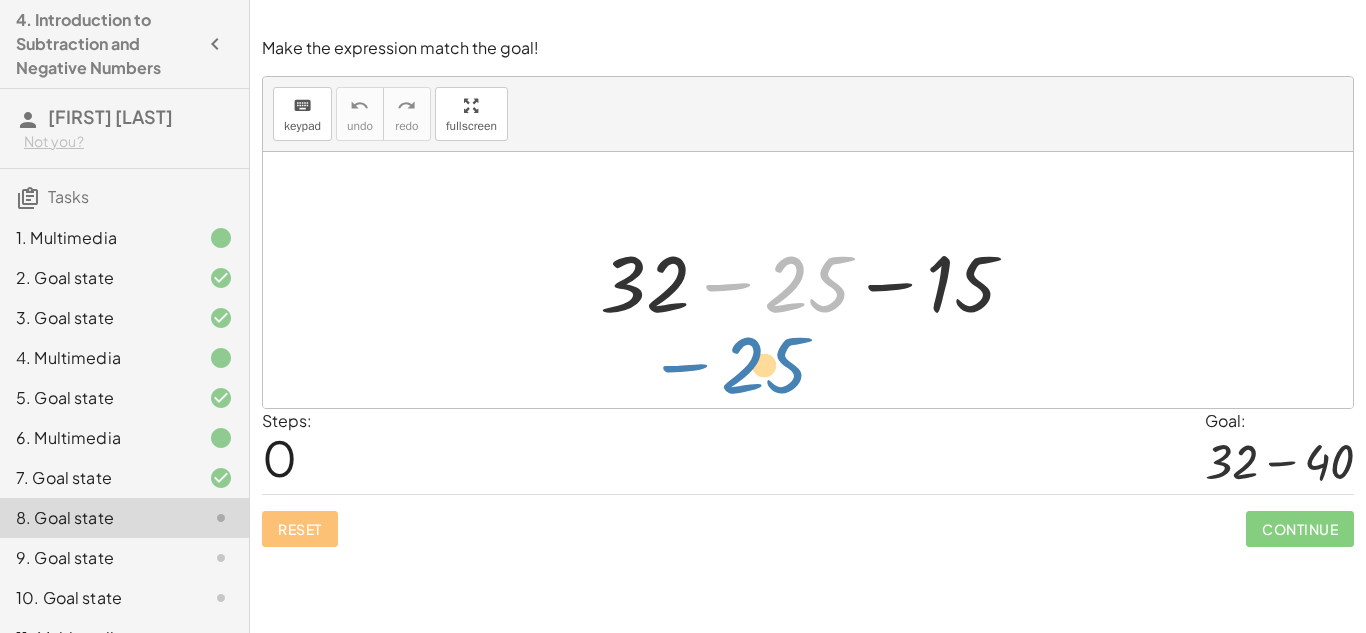 drag, startPoint x: 802, startPoint y: 290, endPoint x: 759, endPoint y: 369, distance: 89.94443 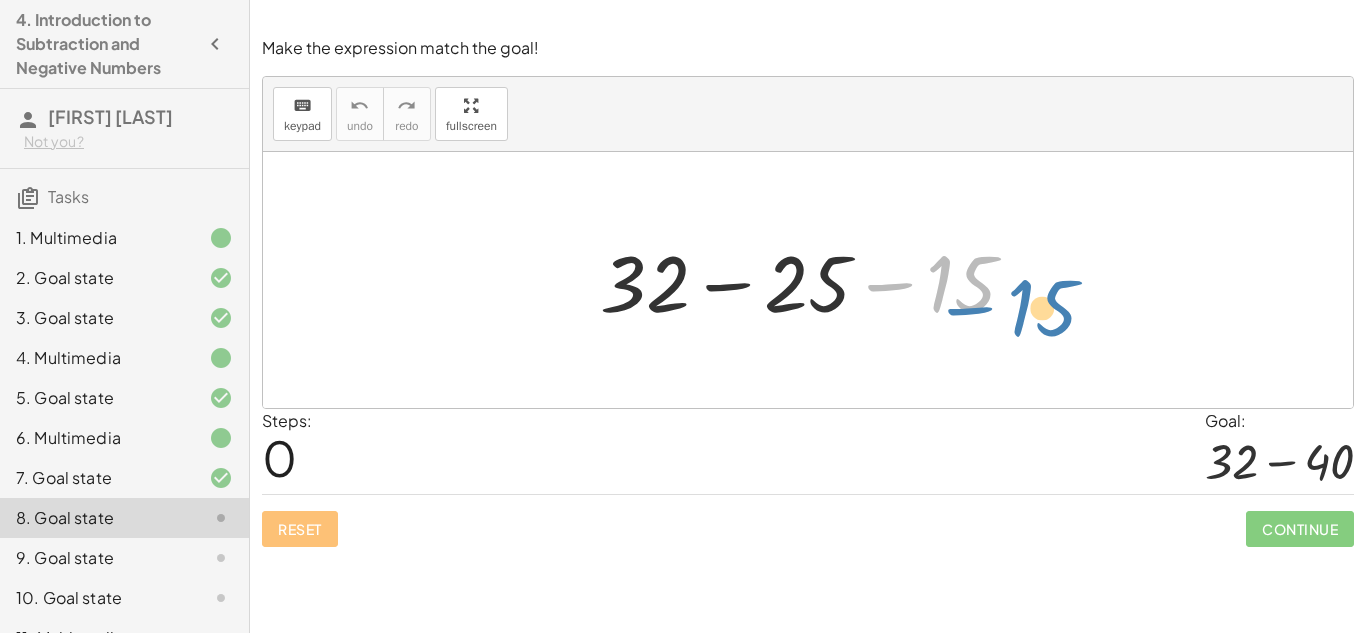 drag, startPoint x: 948, startPoint y: 315, endPoint x: 1030, endPoint y: 339, distance: 85.44004 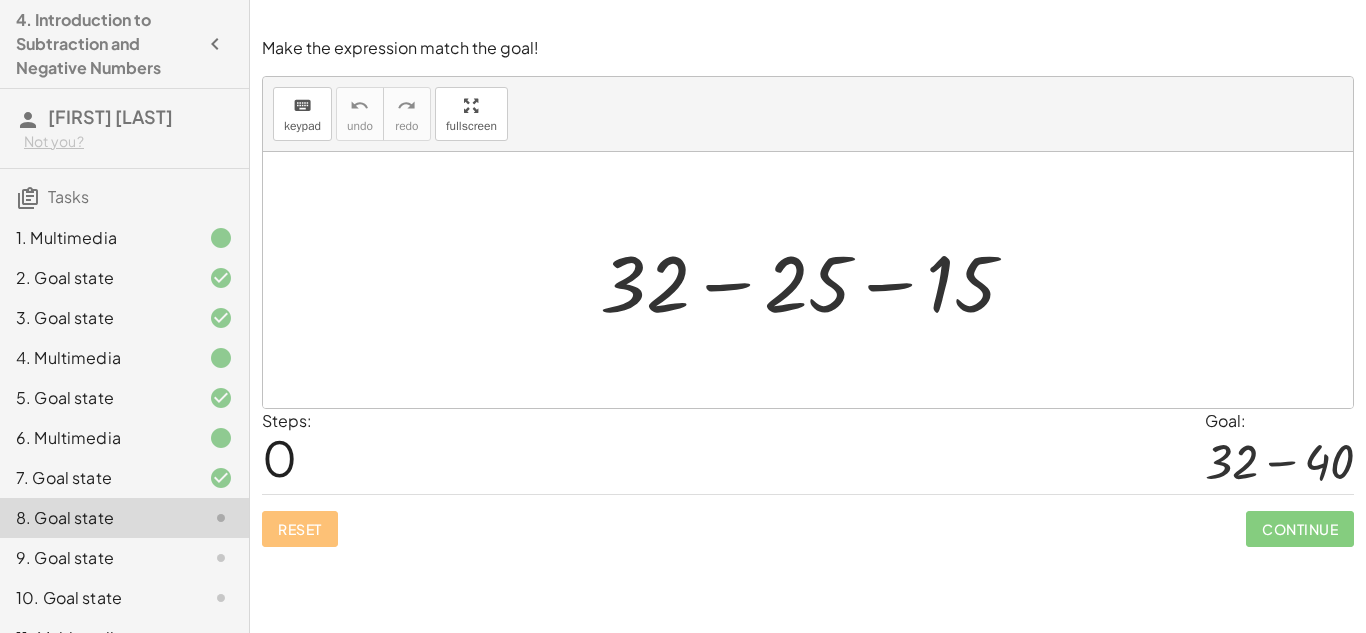 click at bounding box center [815, 280] 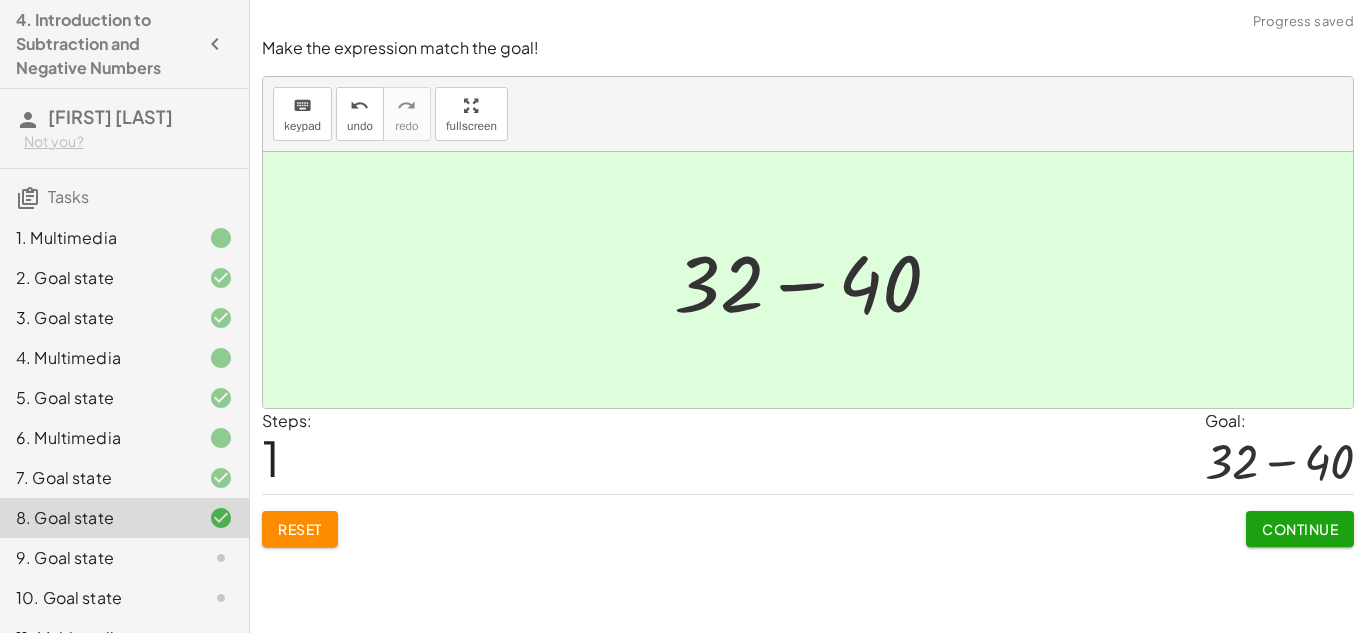 click on "Continue" at bounding box center (1300, 529) 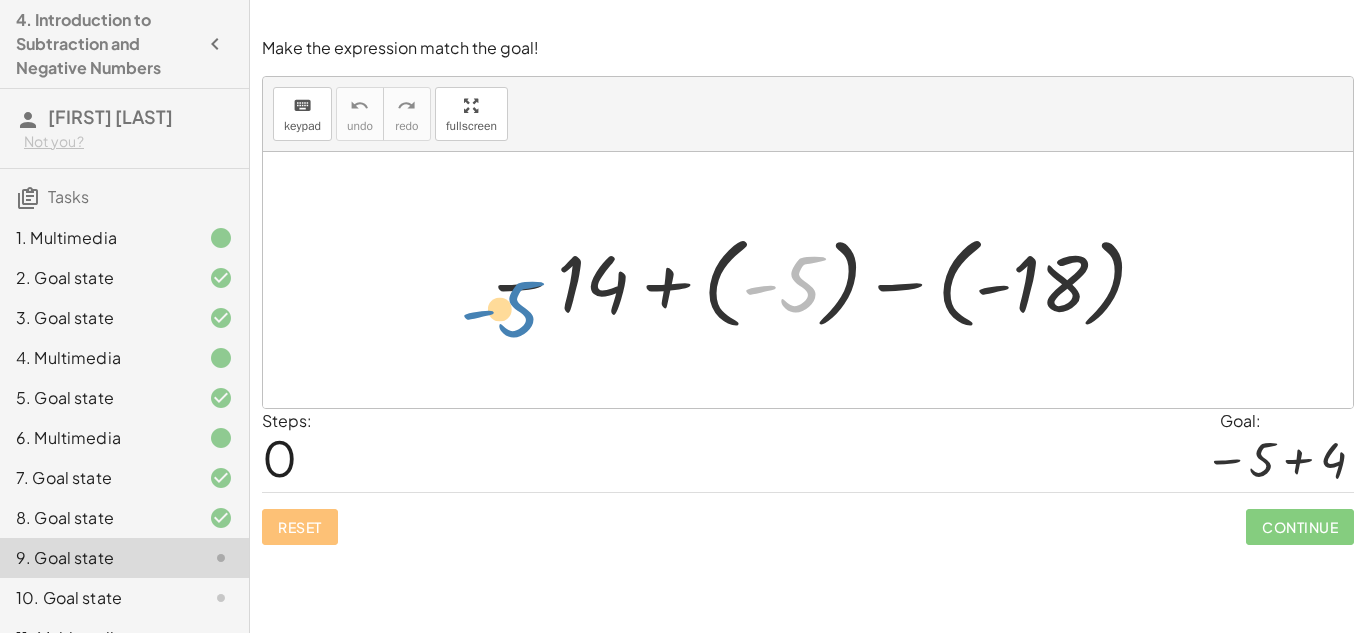 drag, startPoint x: 789, startPoint y: 294, endPoint x: 506, endPoint y: 319, distance: 284.10208 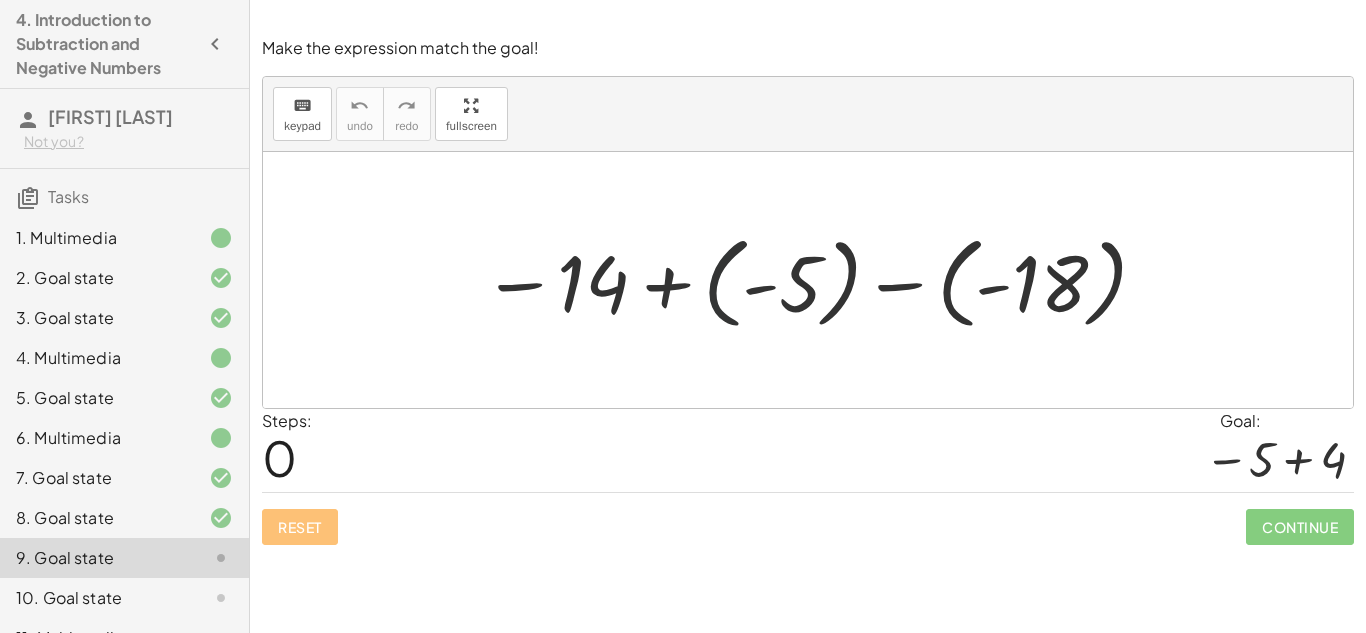 click at bounding box center (816, 280) 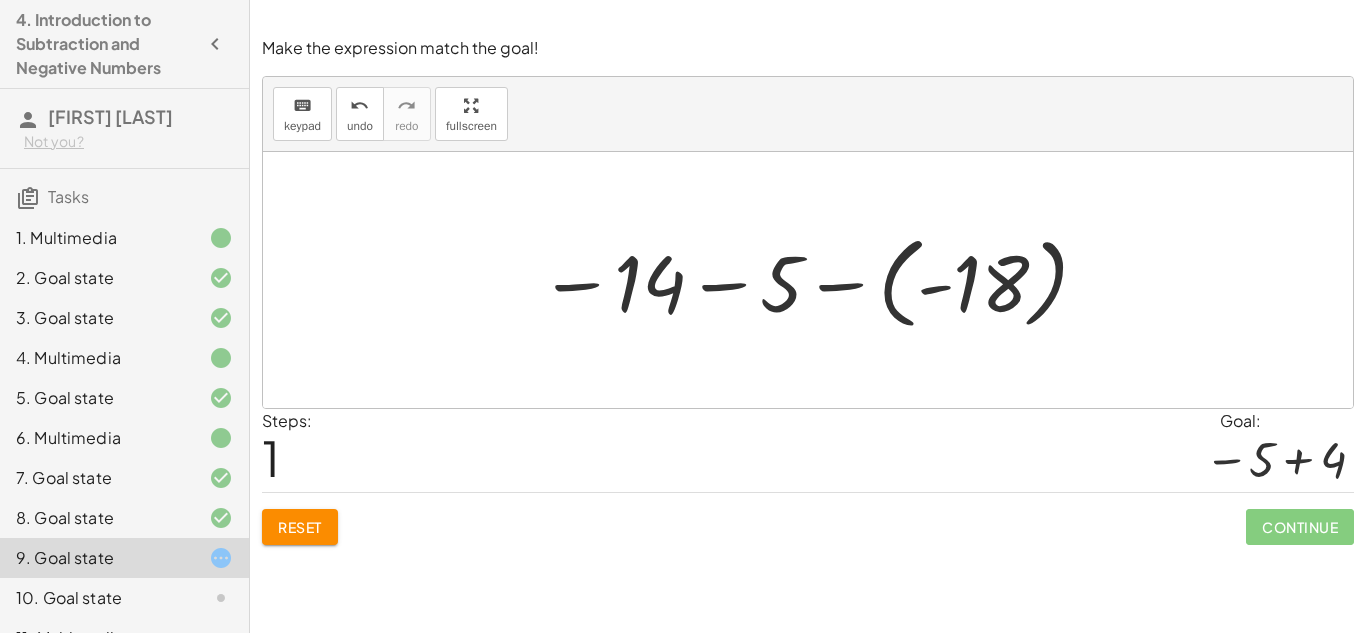 click at bounding box center (815, 280) 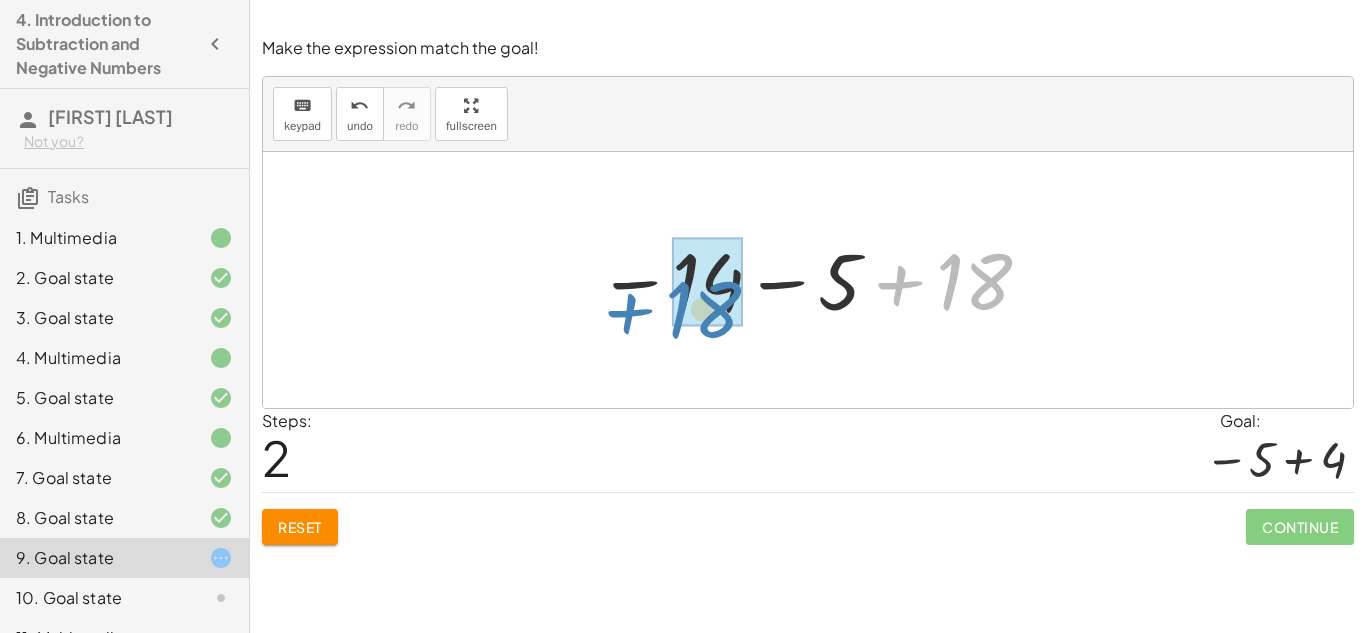drag, startPoint x: 959, startPoint y: 284, endPoint x: 701, endPoint y: 312, distance: 259.51492 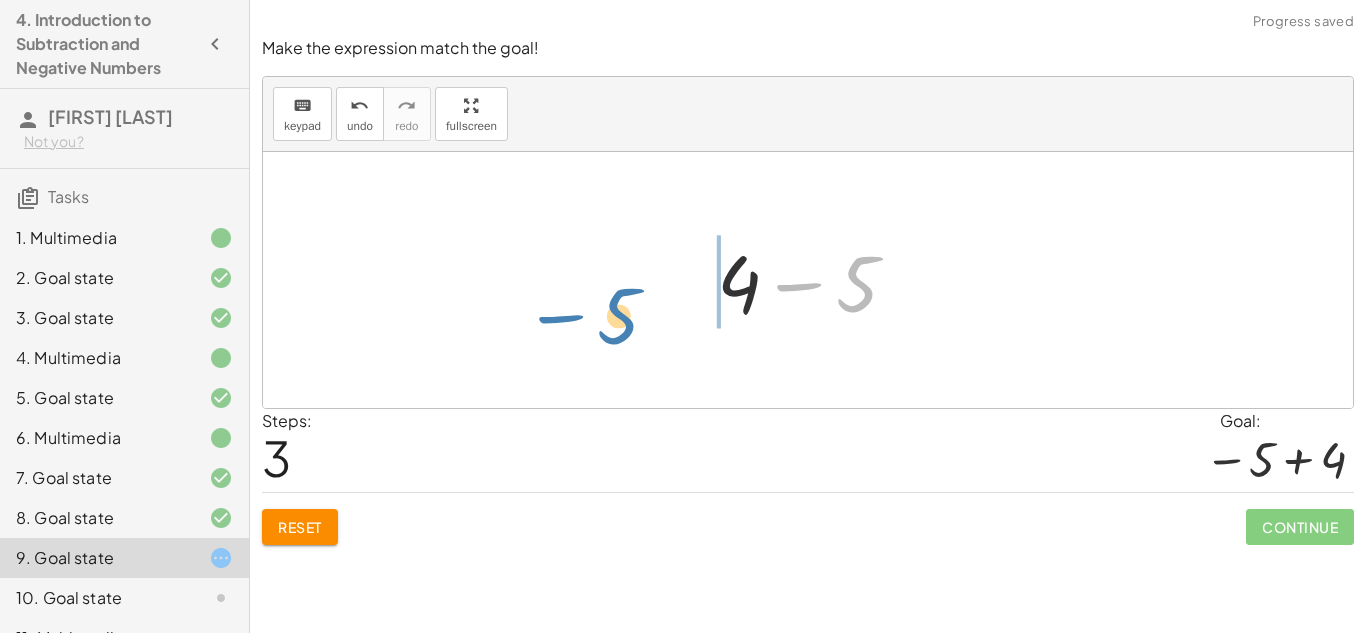 drag, startPoint x: 872, startPoint y: 277, endPoint x: 636, endPoint y: 309, distance: 238.1596 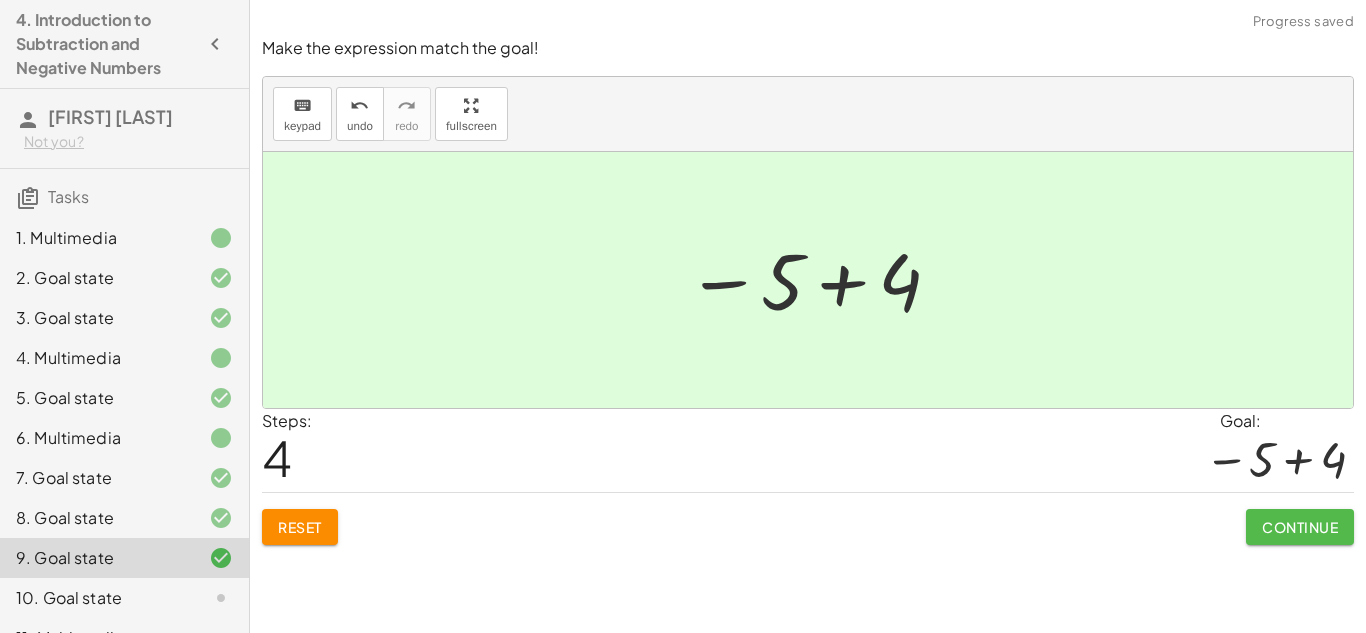 click on "Continue" at bounding box center (1300, 527) 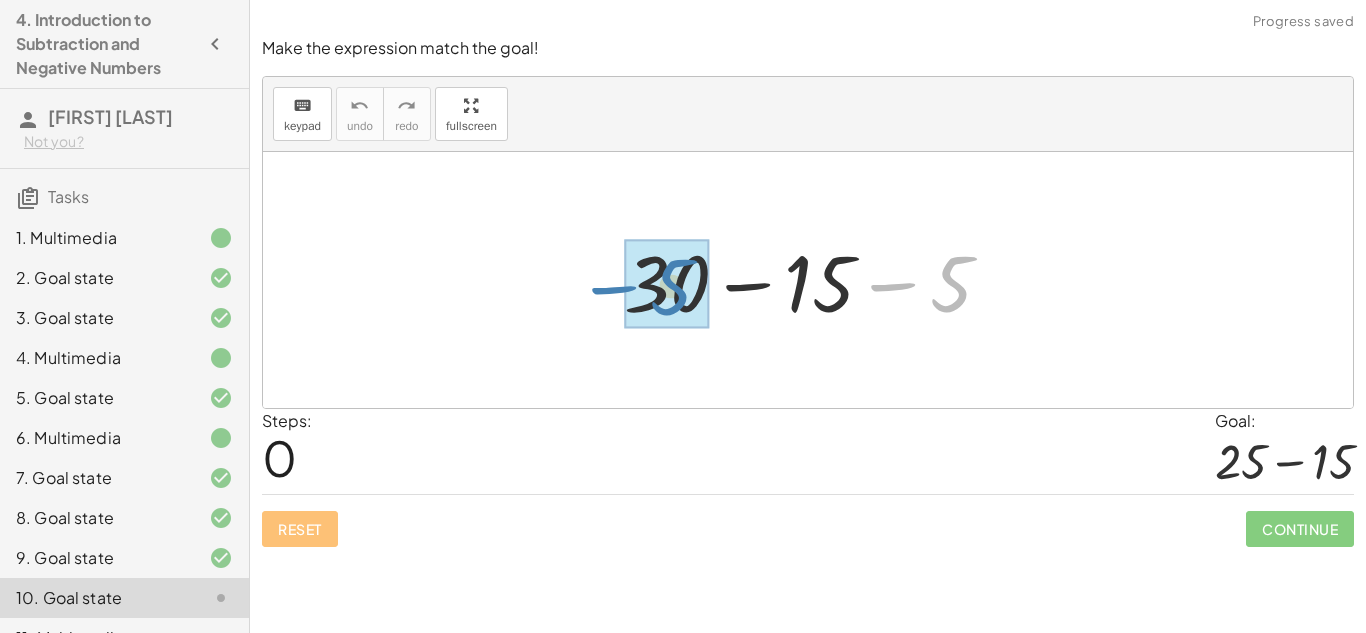 drag, startPoint x: 948, startPoint y: 308, endPoint x: 667, endPoint y: 311, distance: 281.01602 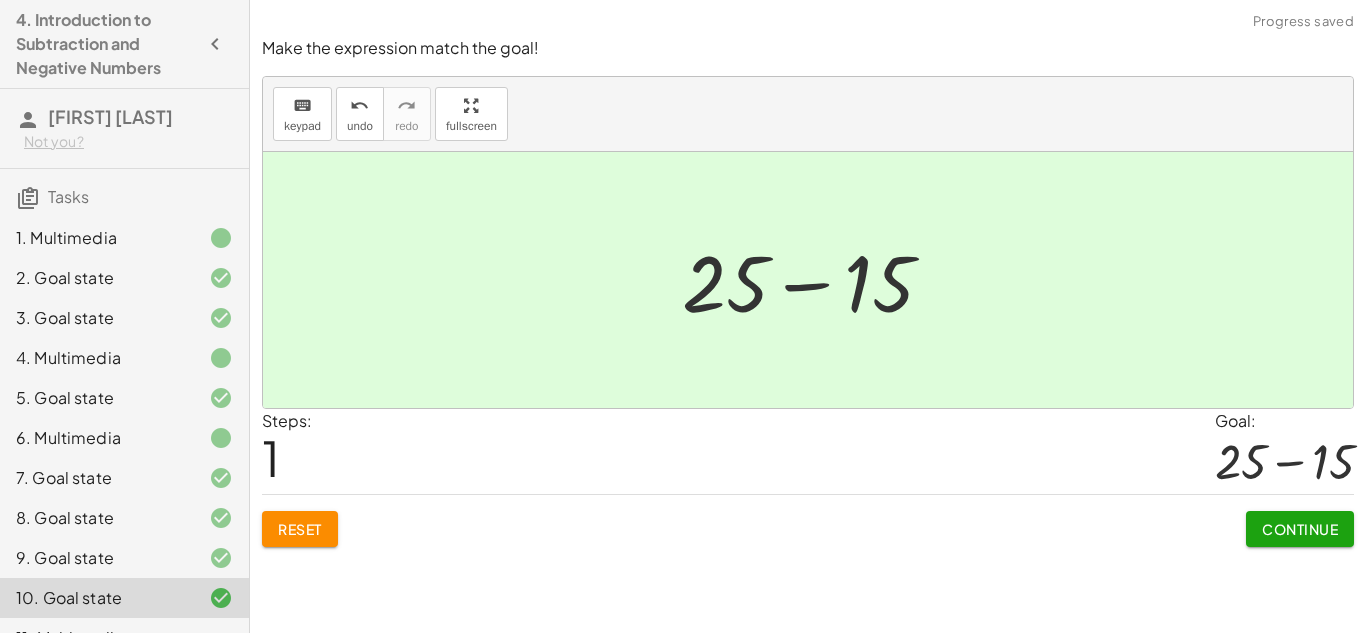 click on "Continue" 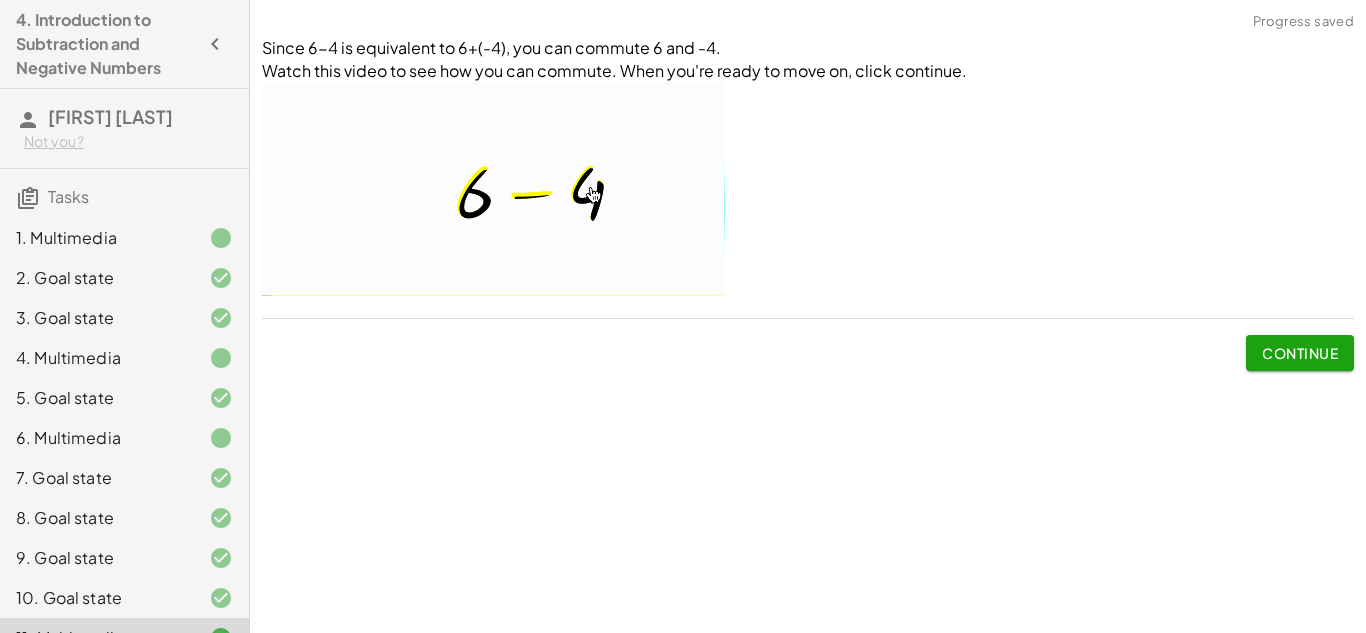 click on "Continue" 